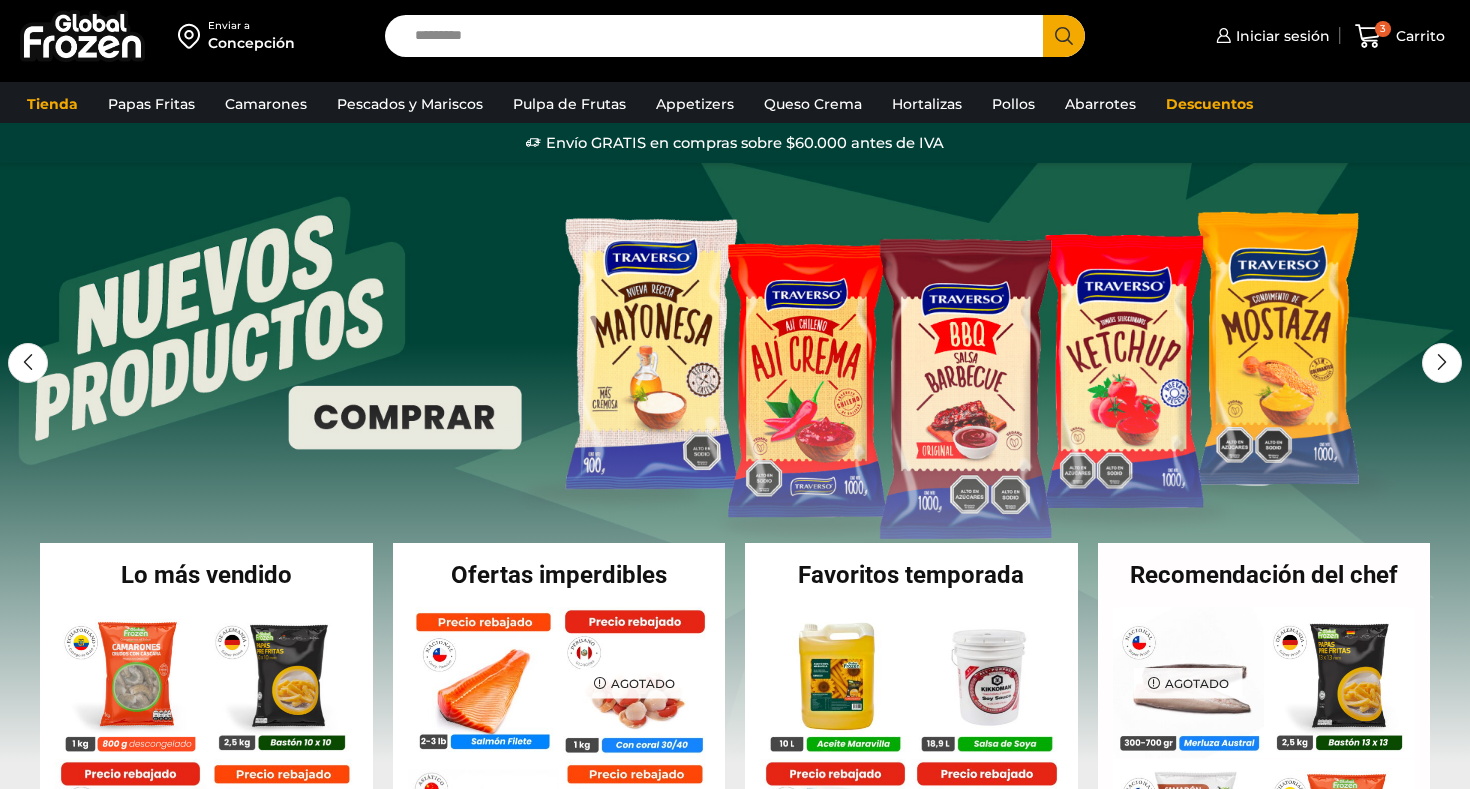 scroll, scrollTop: 0, scrollLeft: 0, axis: both 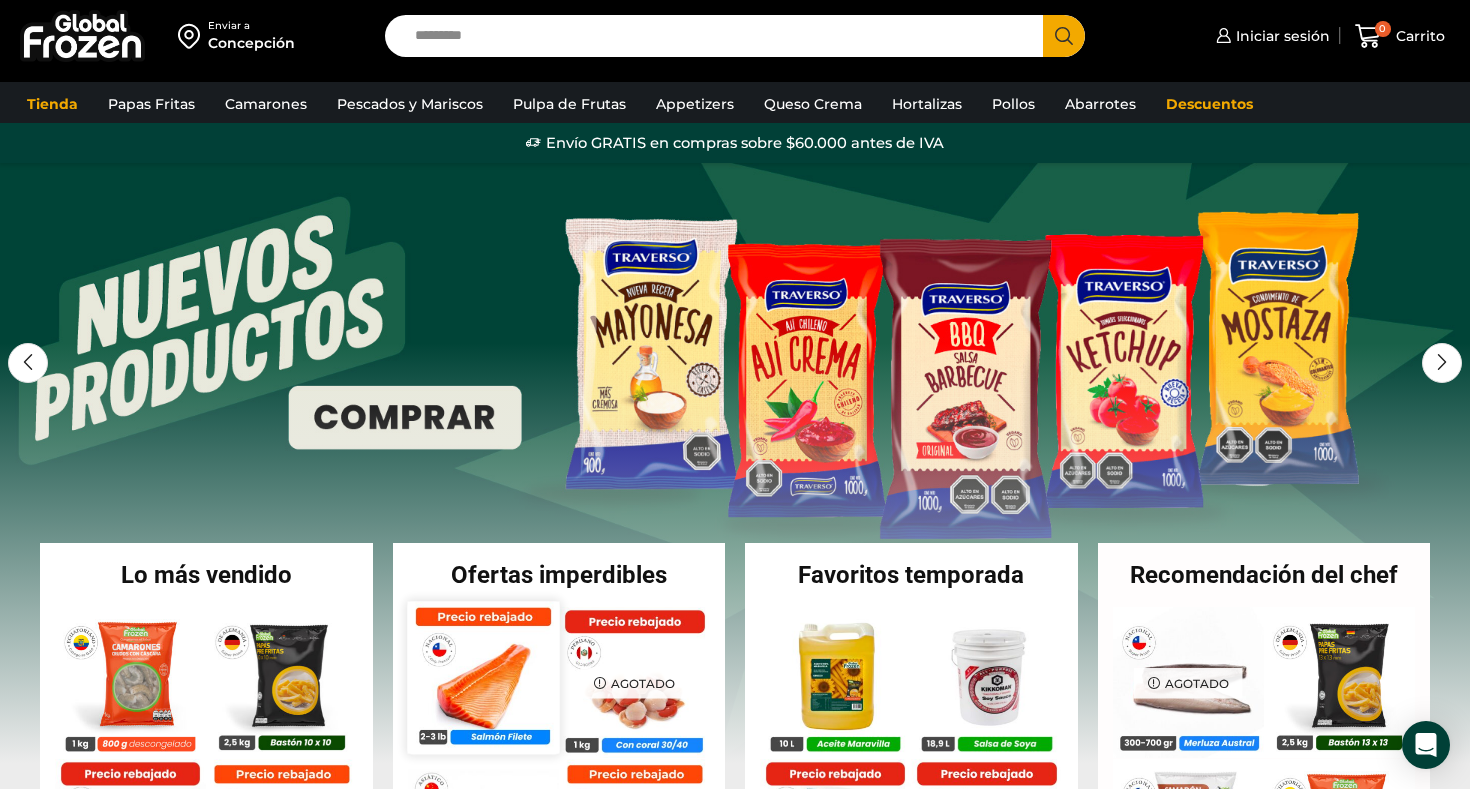 click at bounding box center [483, 677] 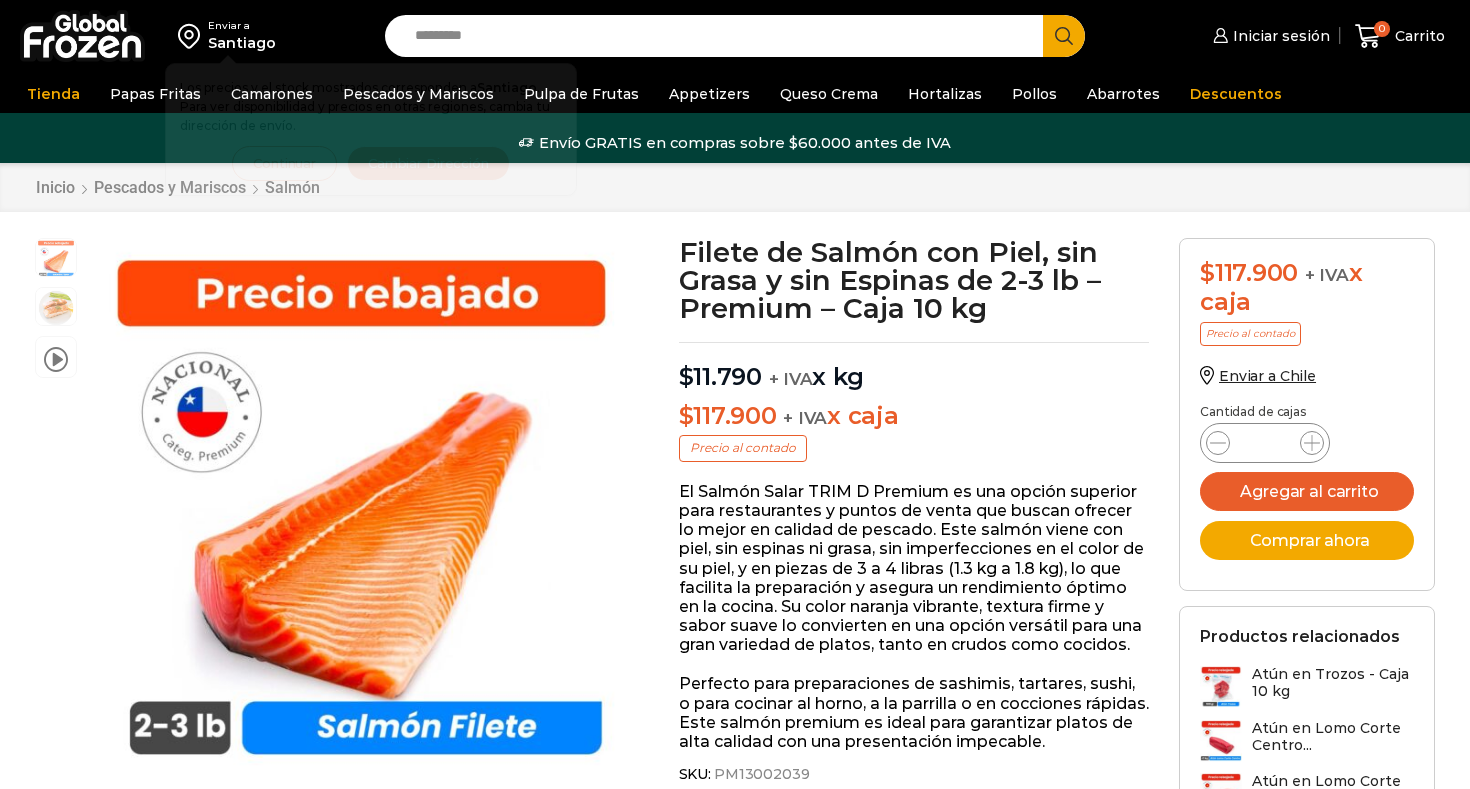 scroll, scrollTop: 0, scrollLeft: 0, axis: both 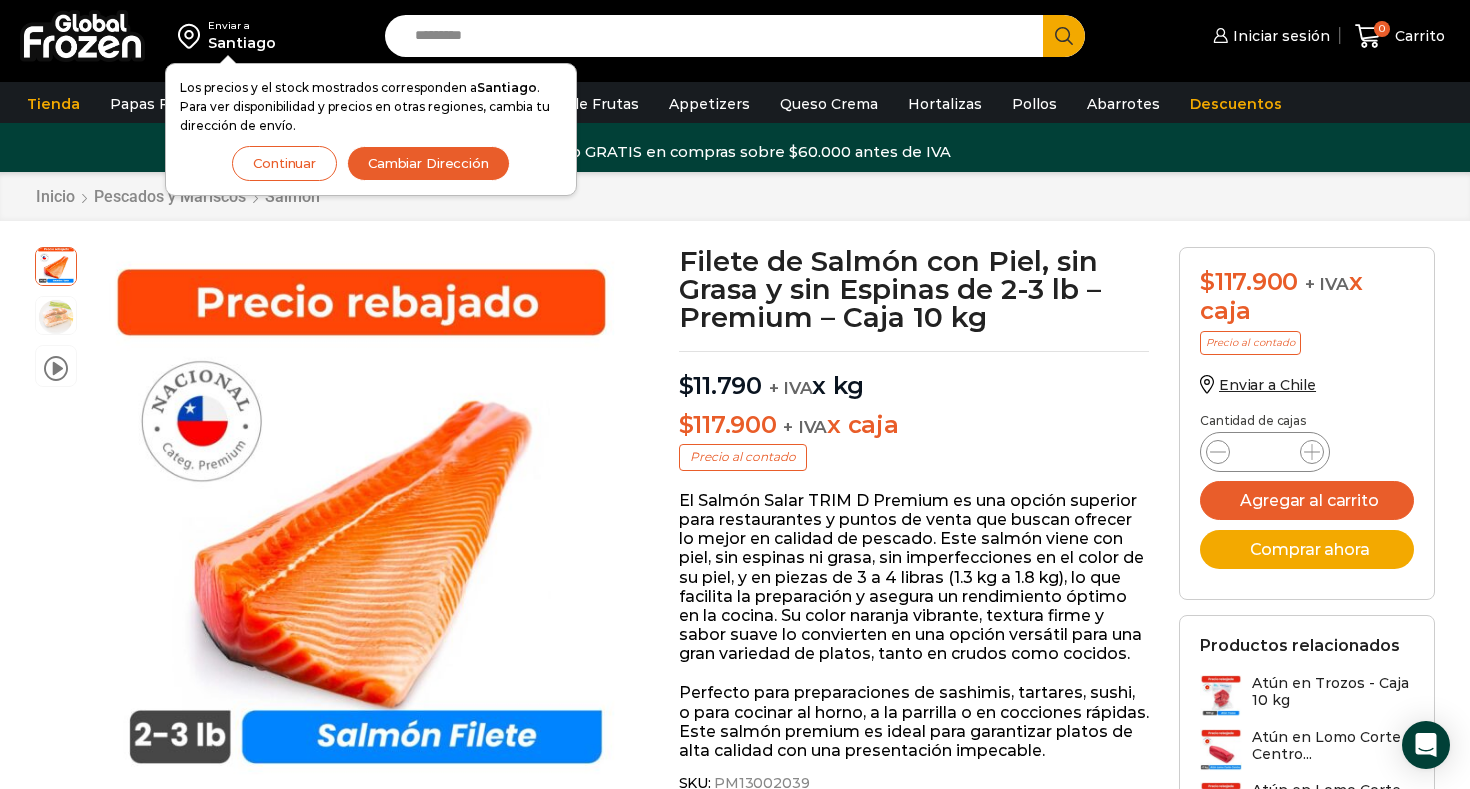 click on "Continuar" at bounding box center (284, 163) 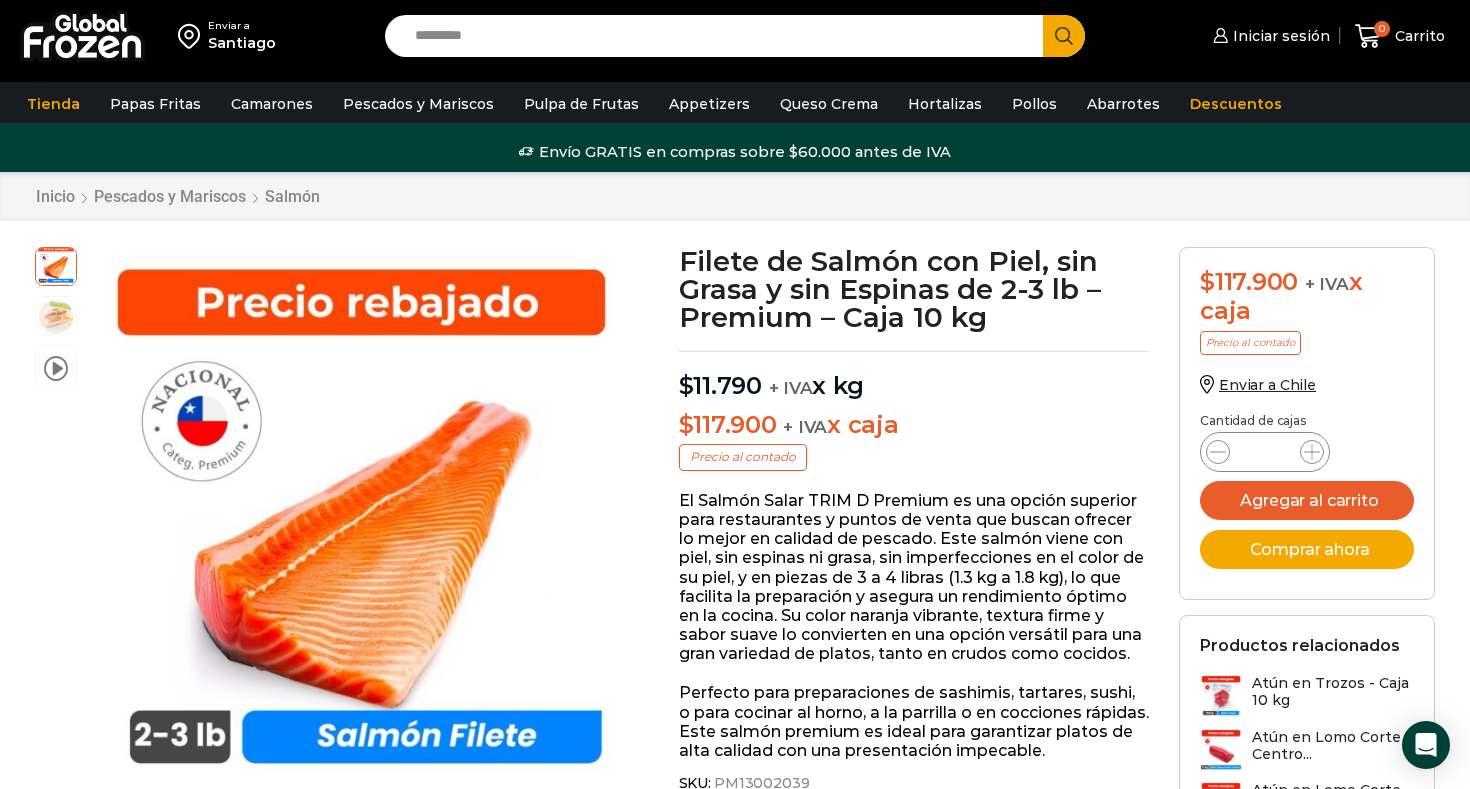 click on "Santiago" at bounding box center (242, 43) 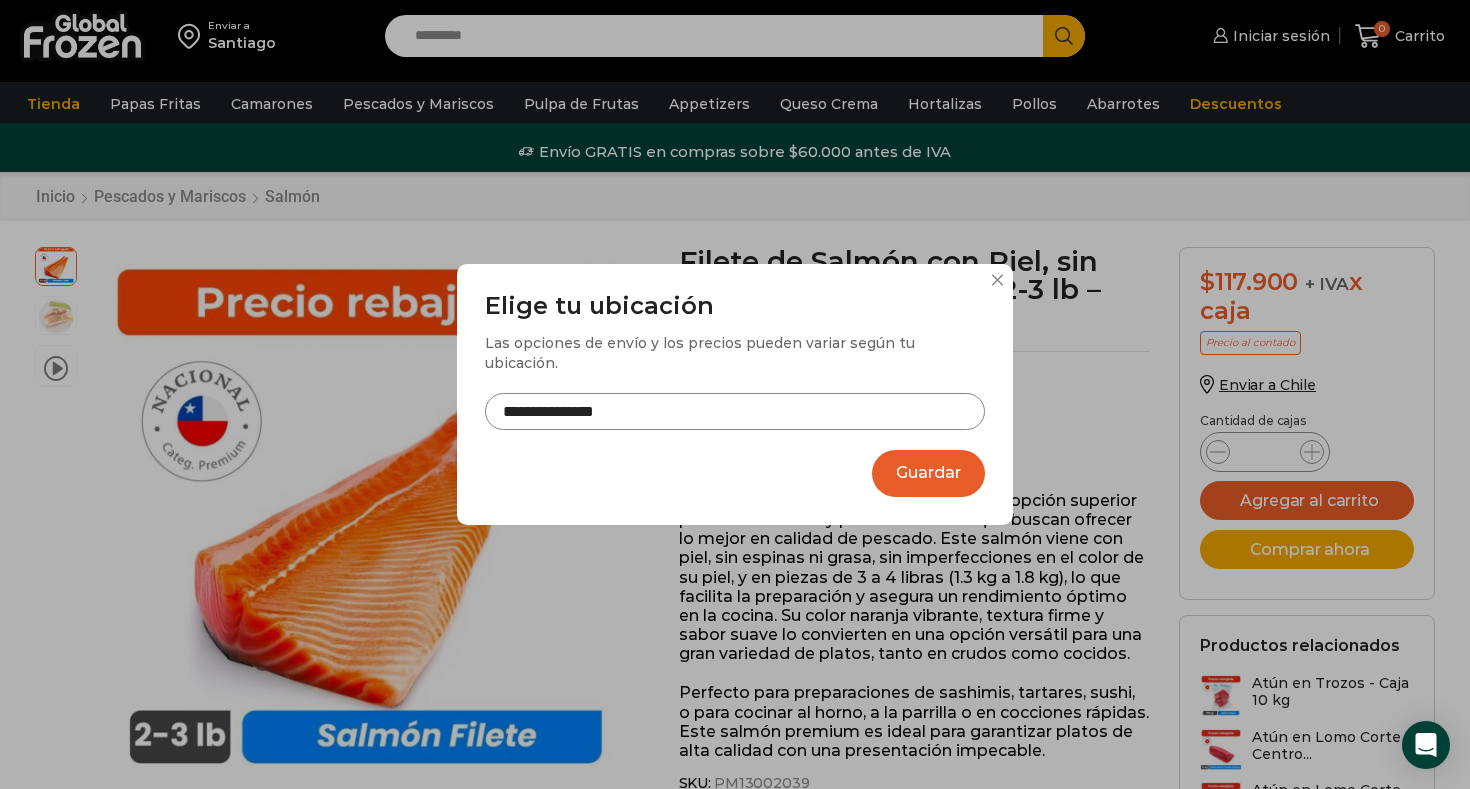 click on "**********" at bounding box center (735, 411) 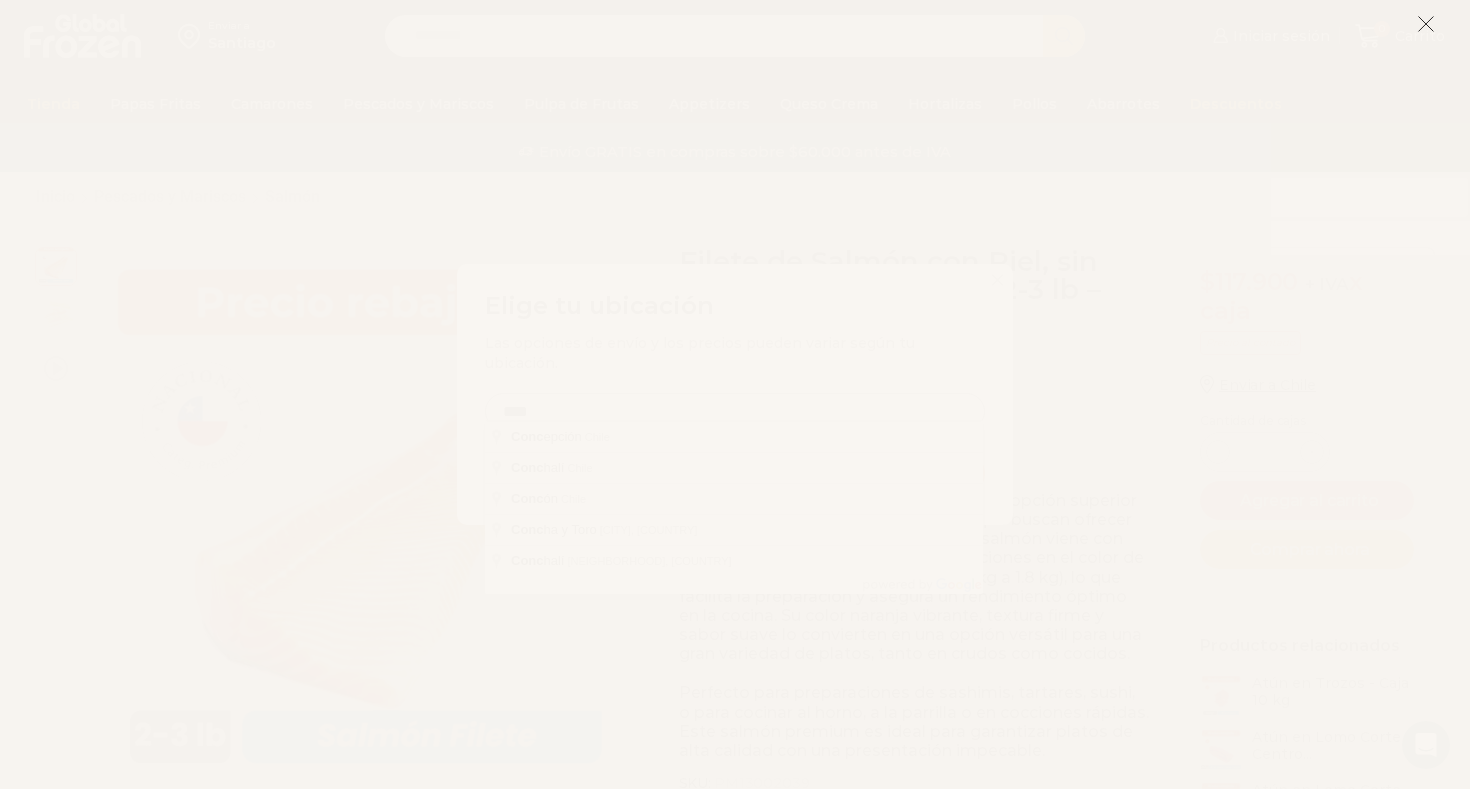 type on "****" 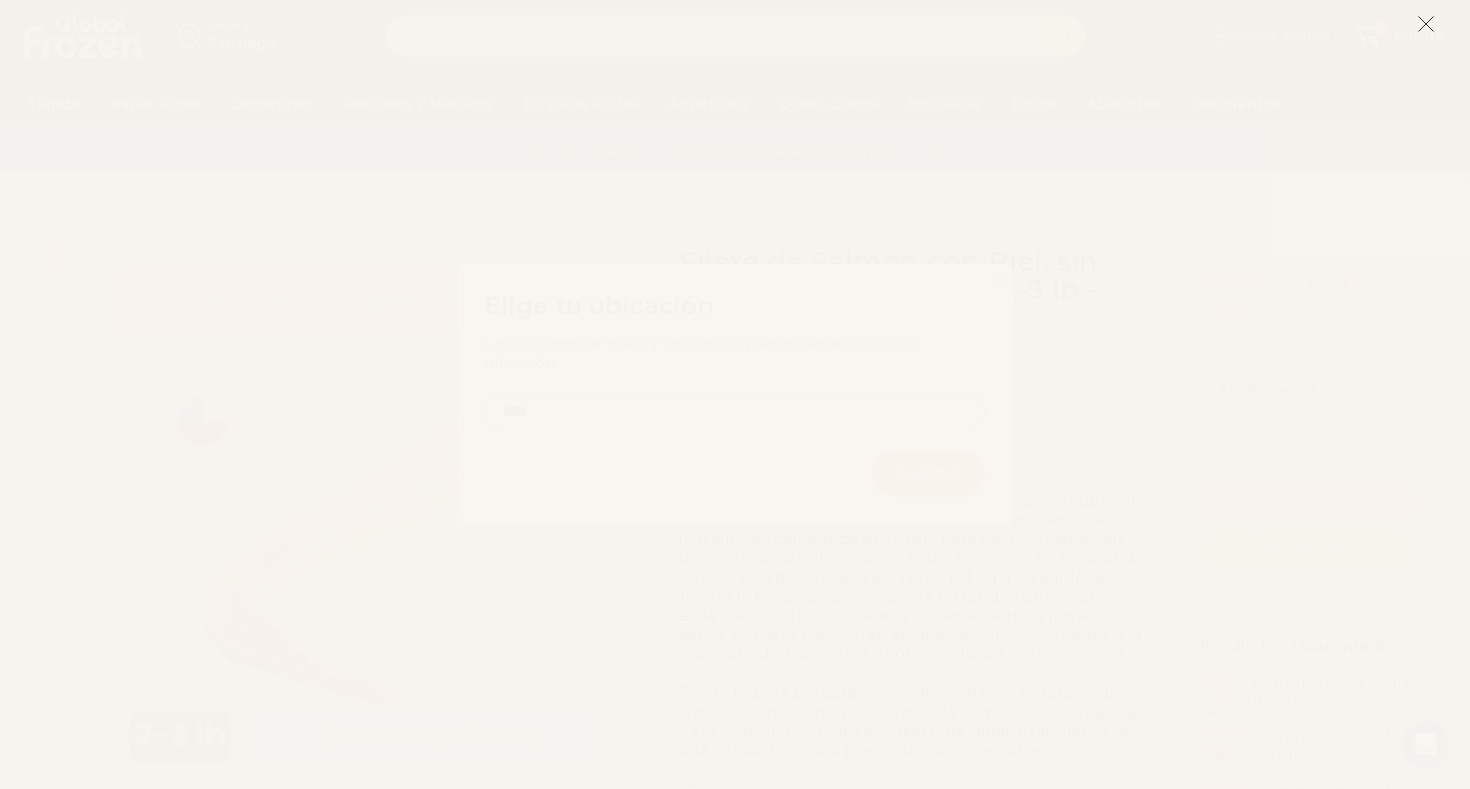 click at bounding box center [1426, 24] 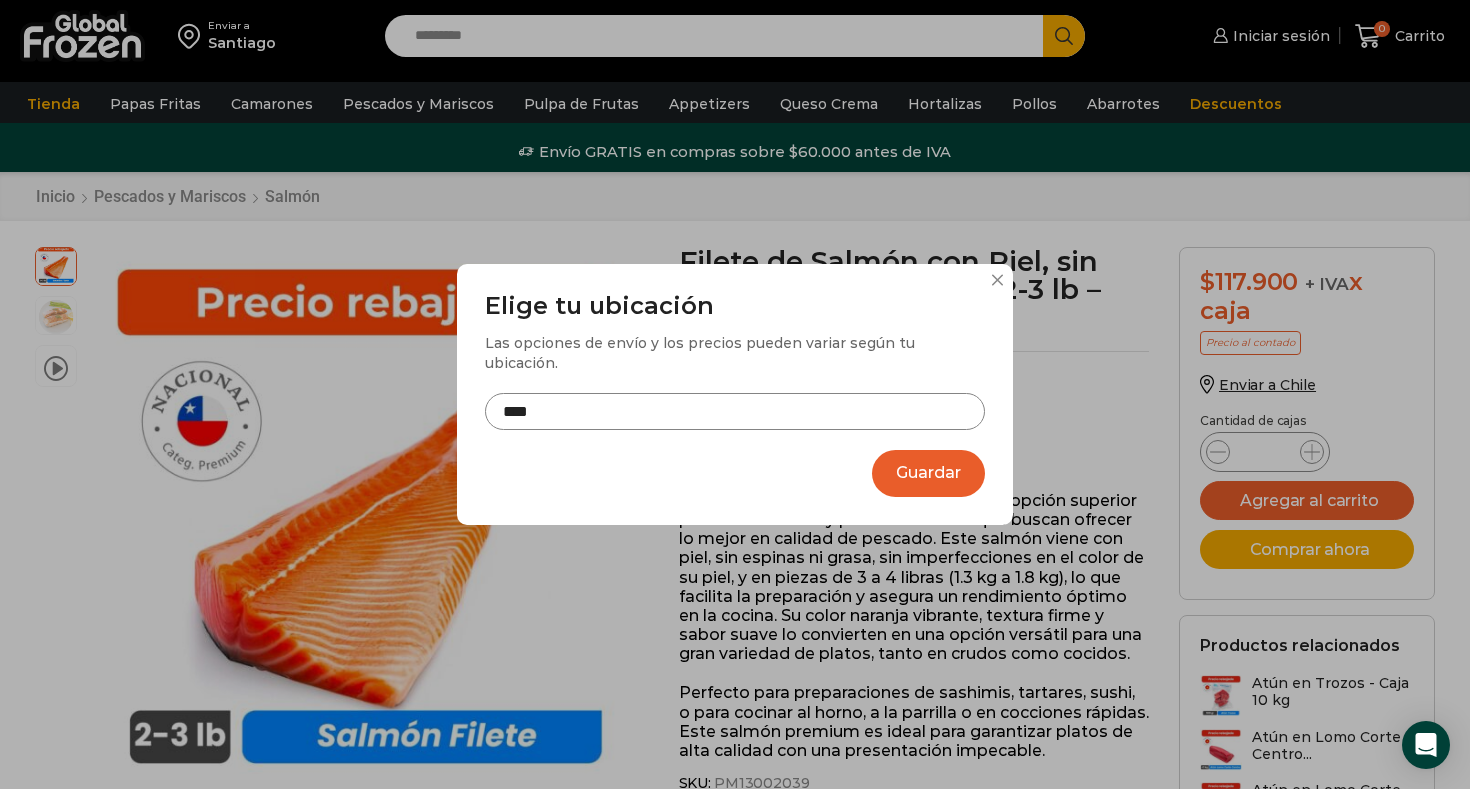 click on "****" at bounding box center [735, 411] 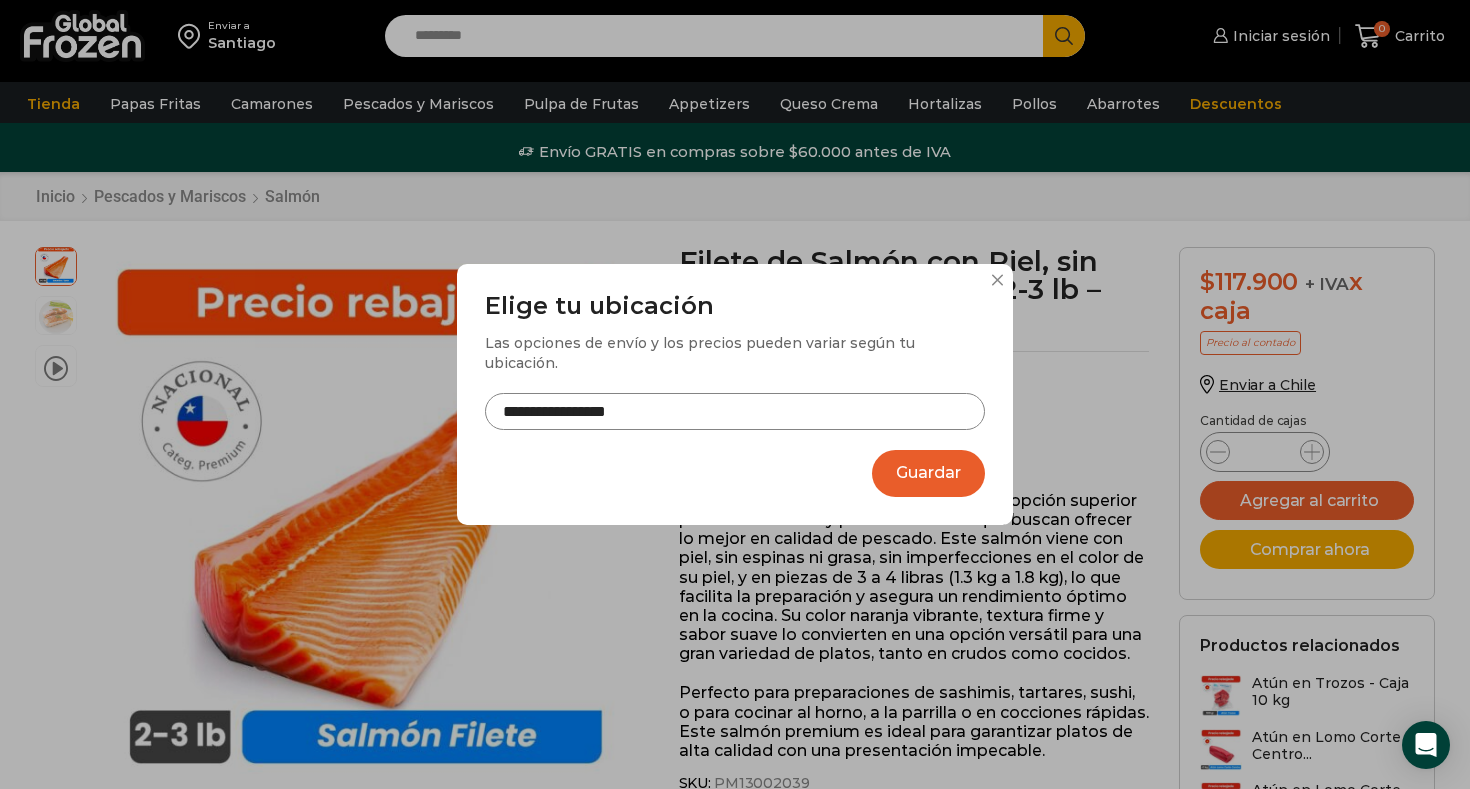 click on "Guardar" at bounding box center [928, 473] 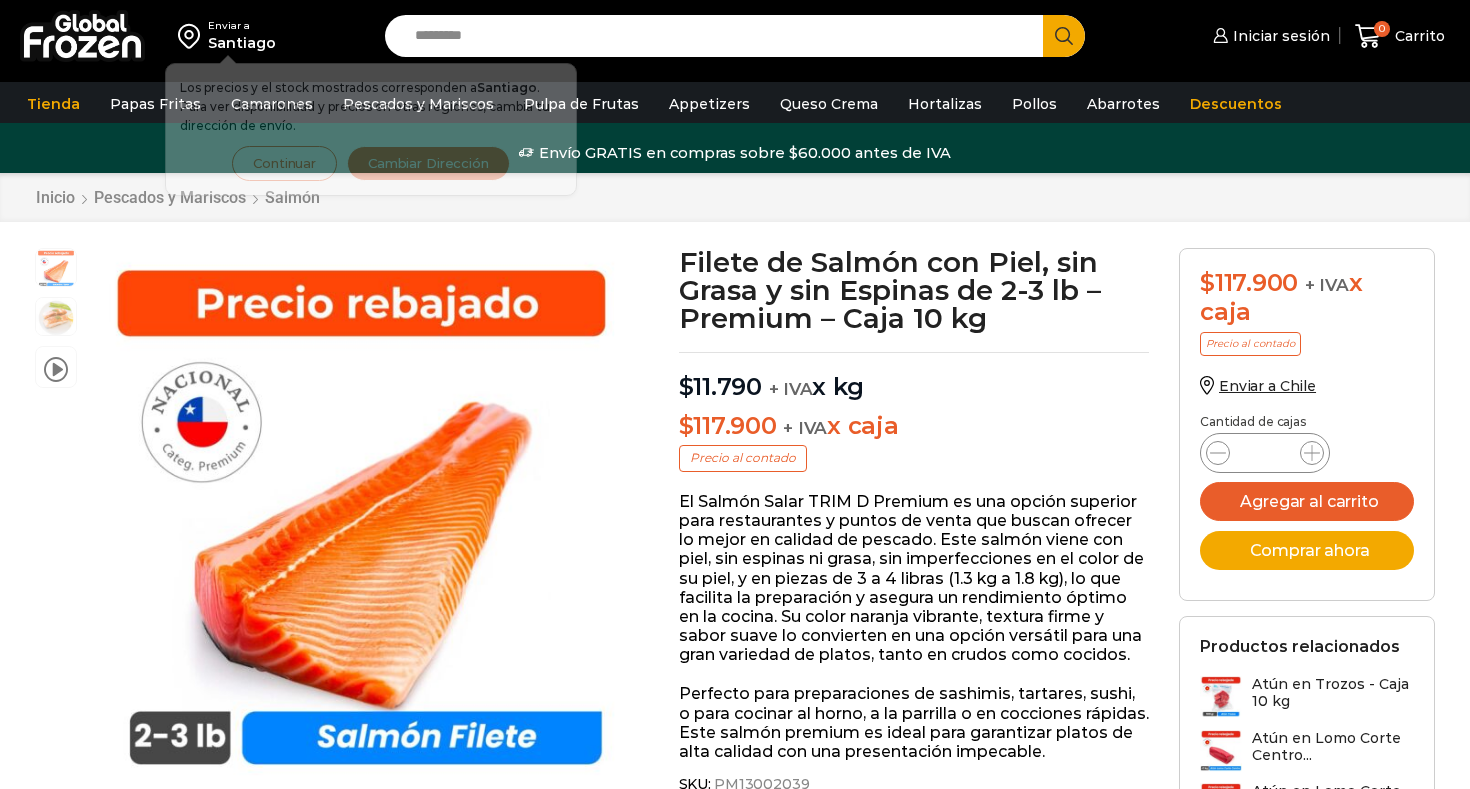scroll, scrollTop: 1, scrollLeft: 0, axis: vertical 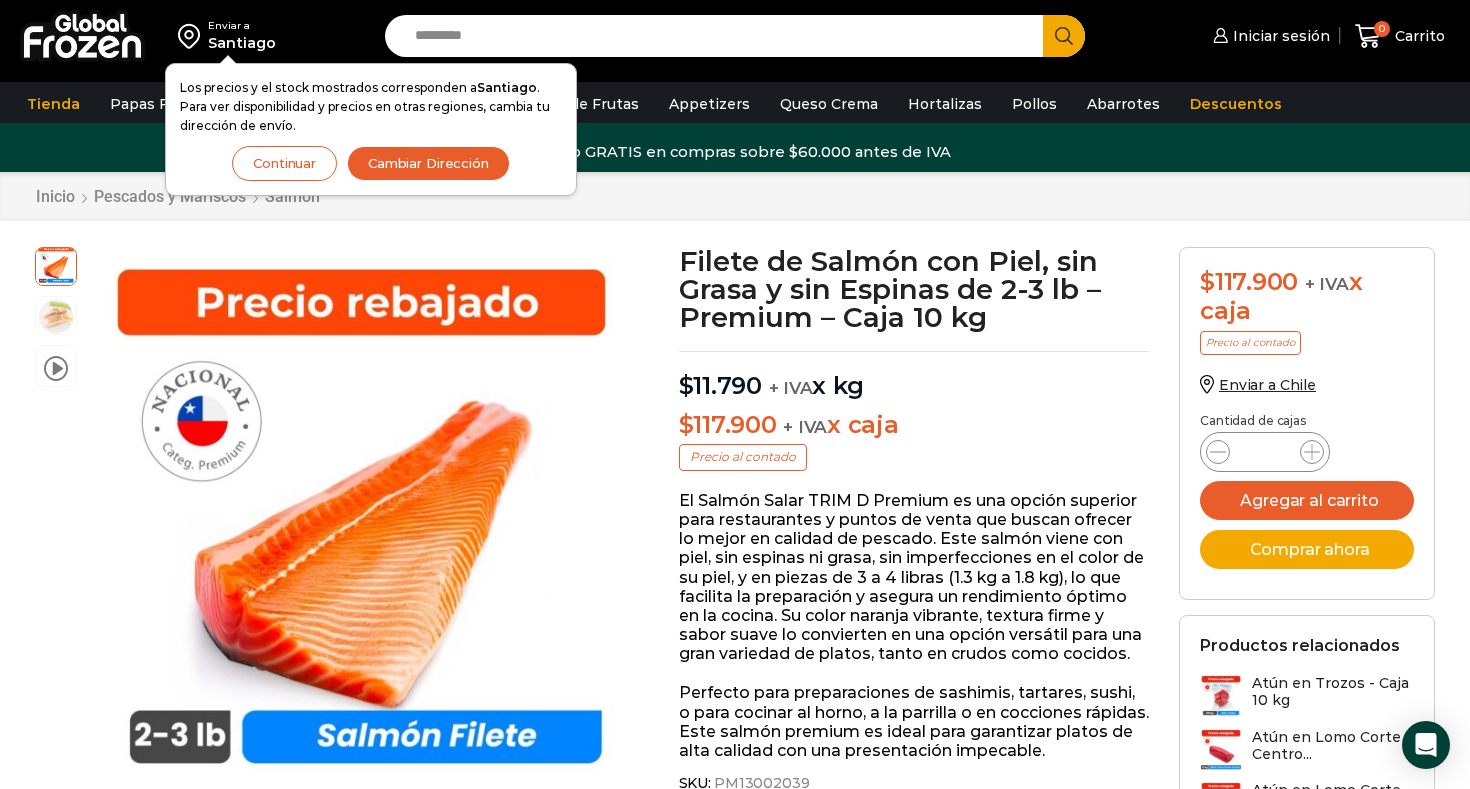 click on "Continuar" at bounding box center (284, 163) 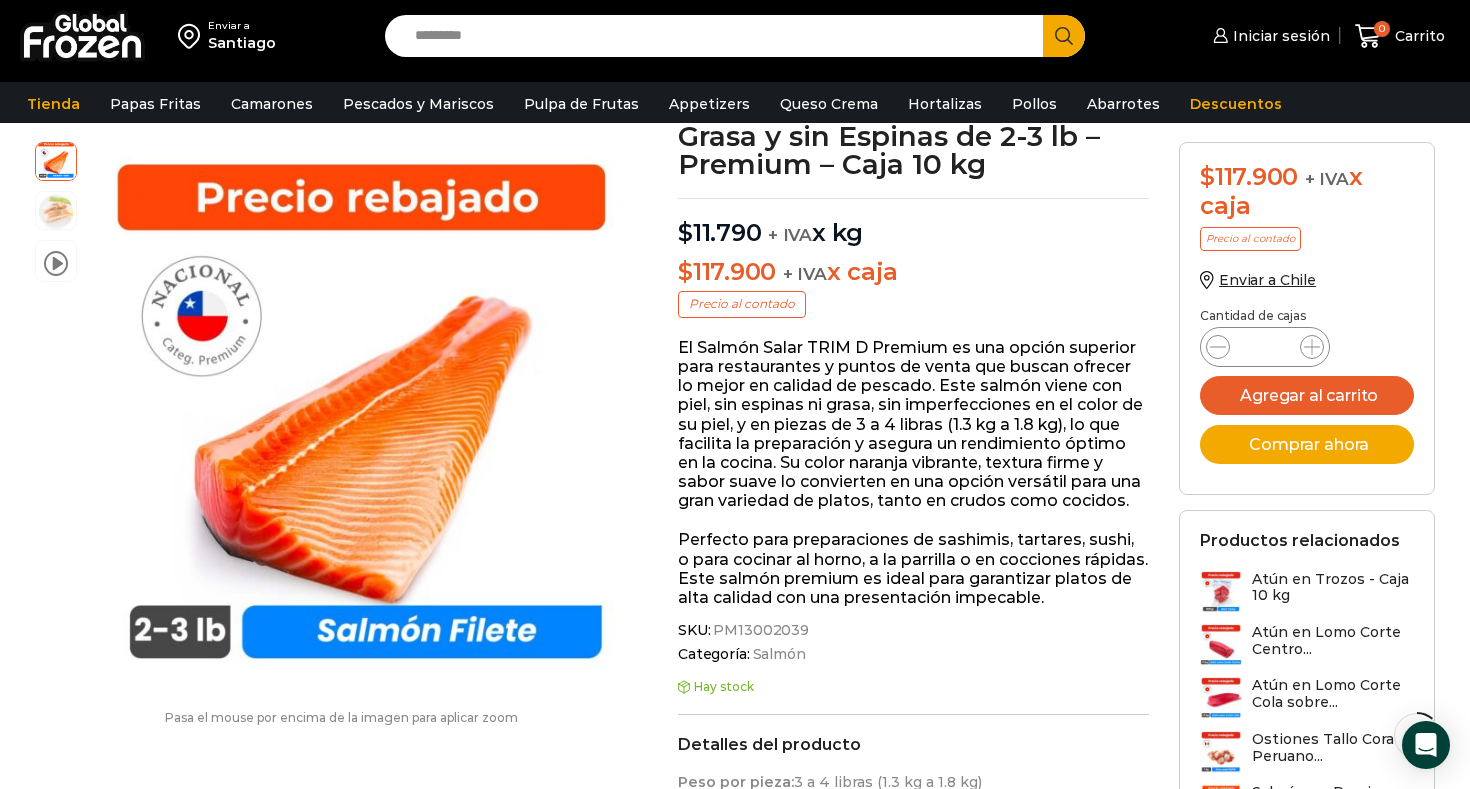 scroll, scrollTop: 0, scrollLeft: 0, axis: both 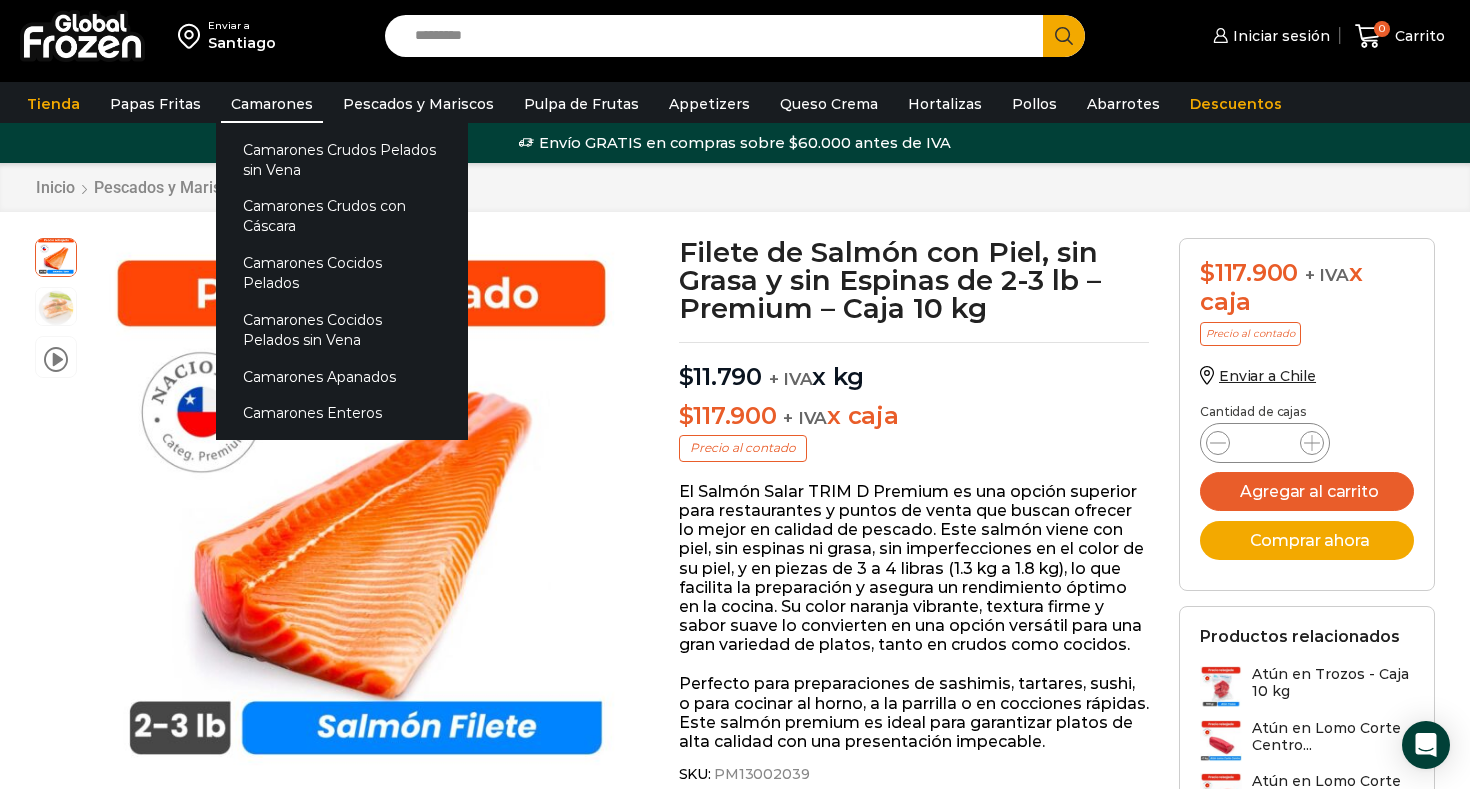 click on "Camarones" at bounding box center [272, 104] 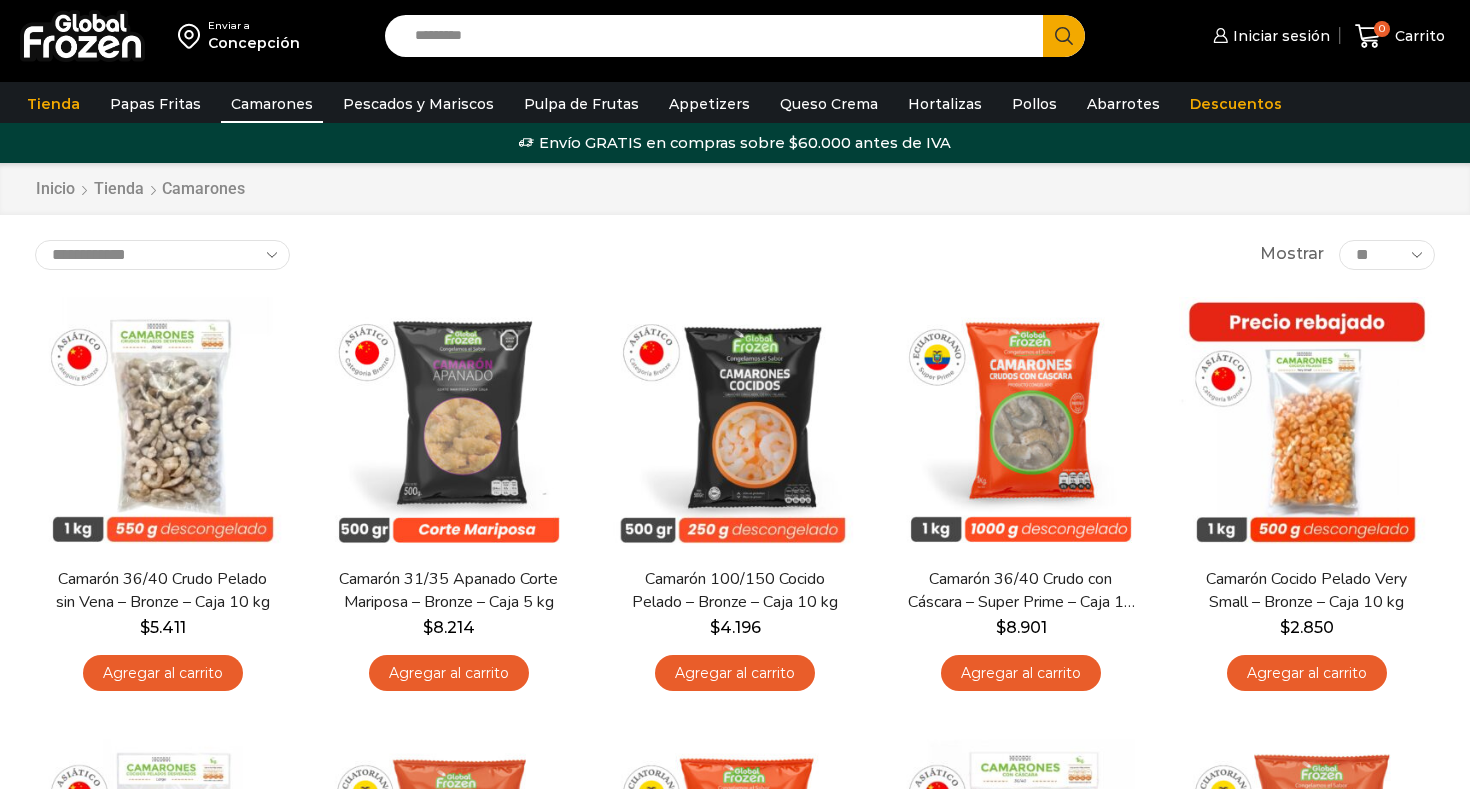 scroll, scrollTop: 0, scrollLeft: 0, axis: both 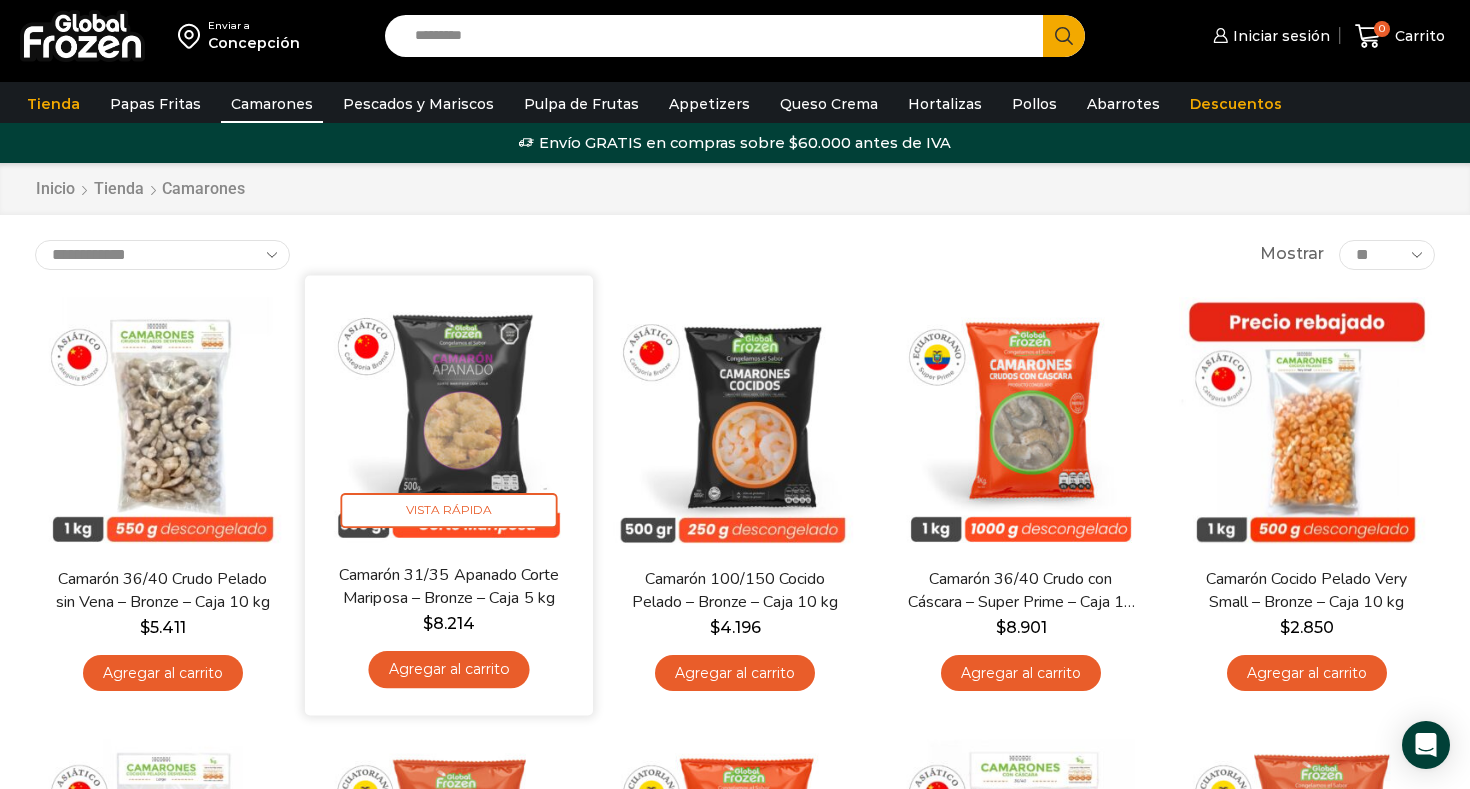 click at bounding box center [449, 419] 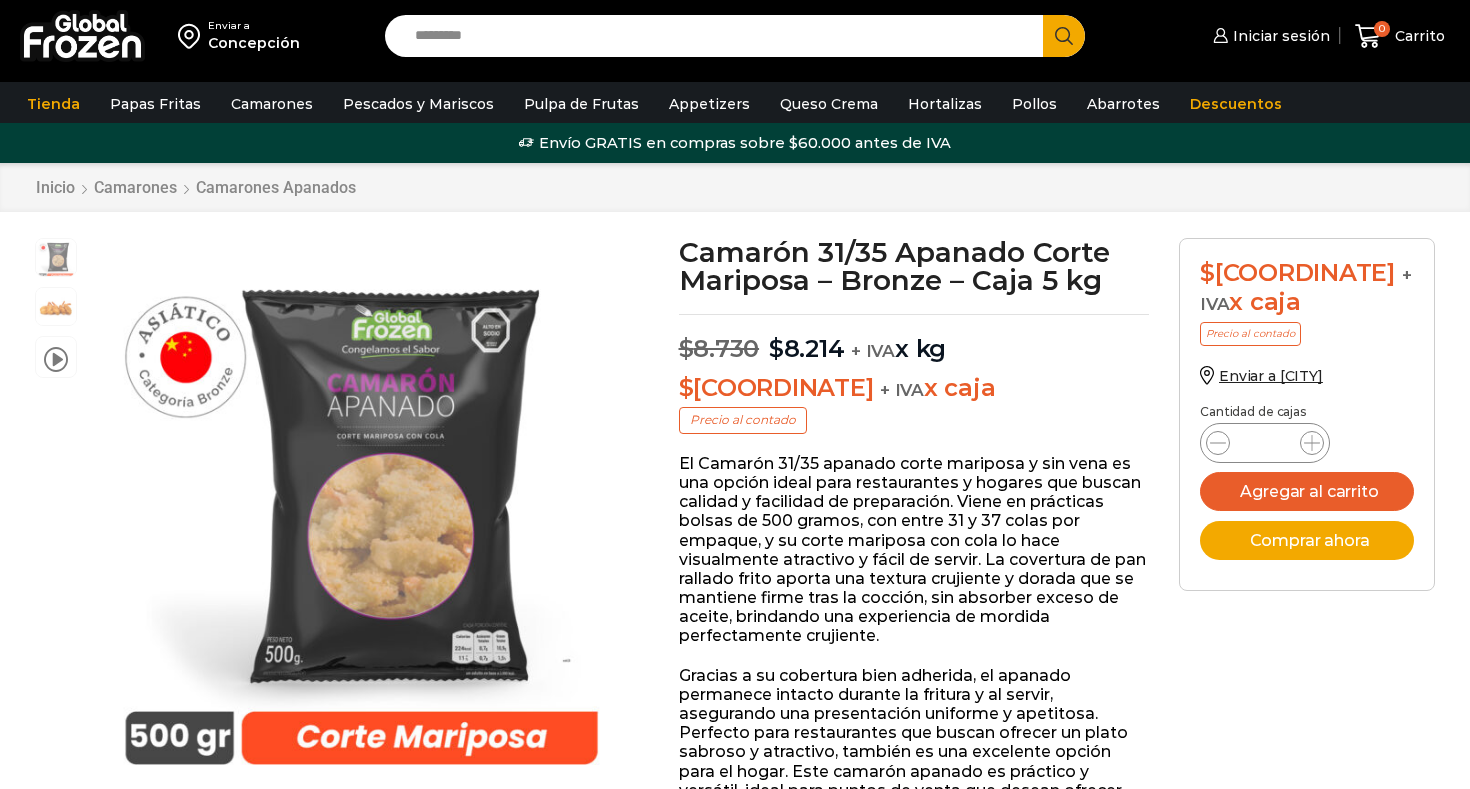 scroll, scrollTop: 0, scrollLeft: 0, axis: both 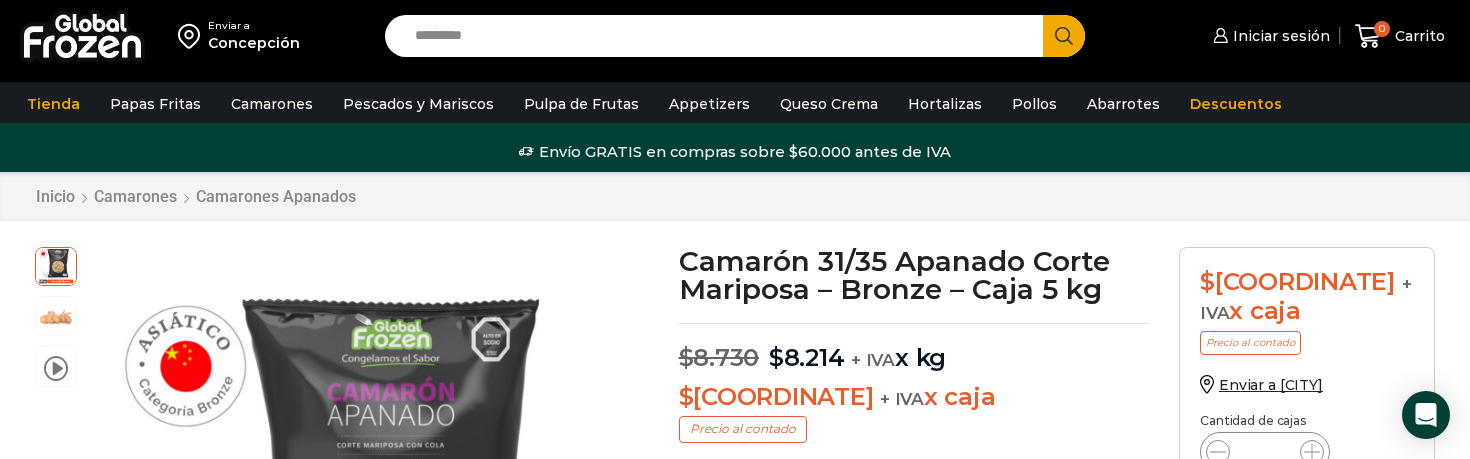 click at bounding box center [82, 36] 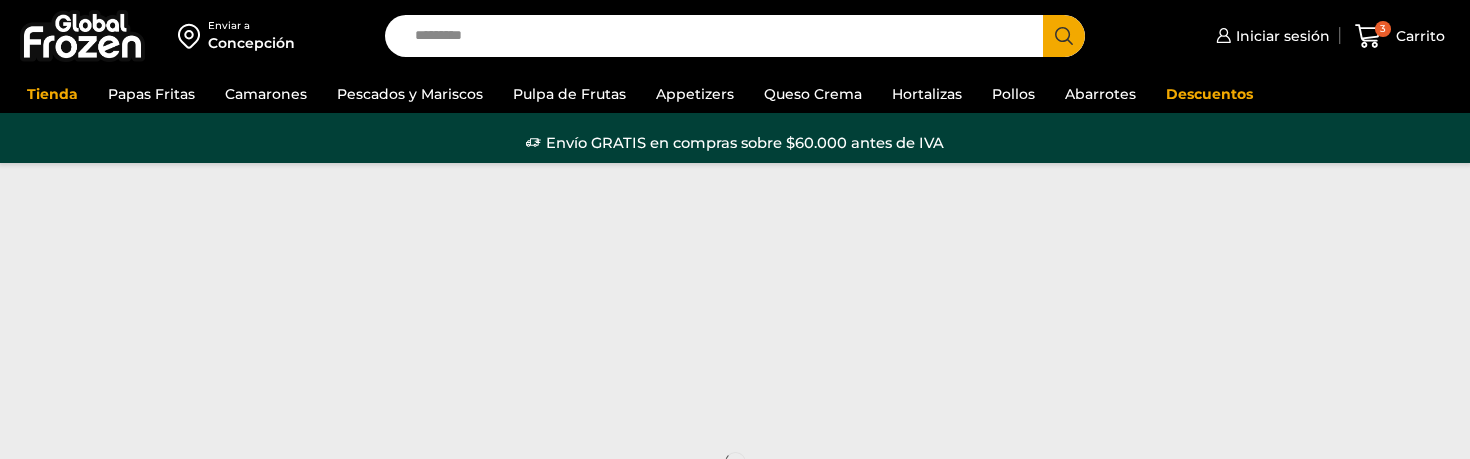 scroll, scrollTop: 0, scrollLeft: 0, axis: both 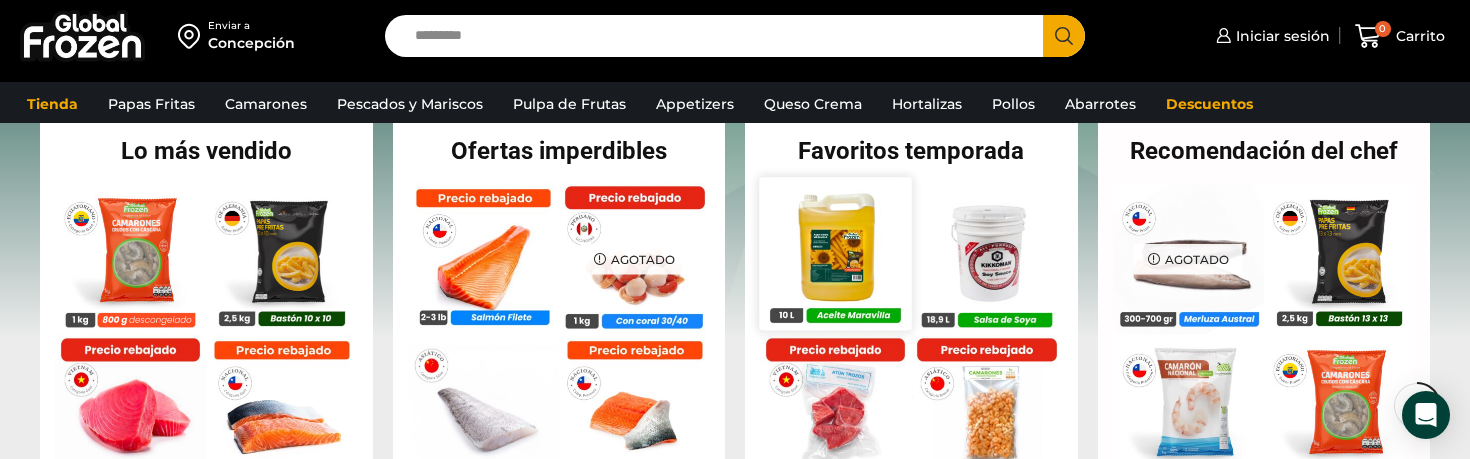 click at bounding box center (835, 253) 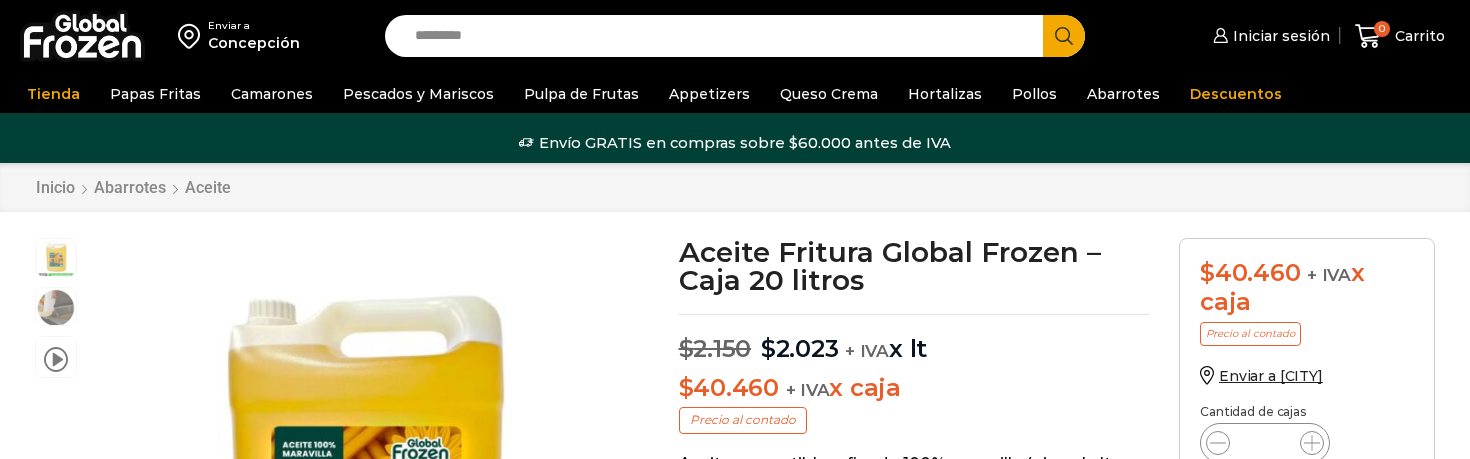 scroll, scrollTop: 1, scrollLeft: 0, axis: vertical 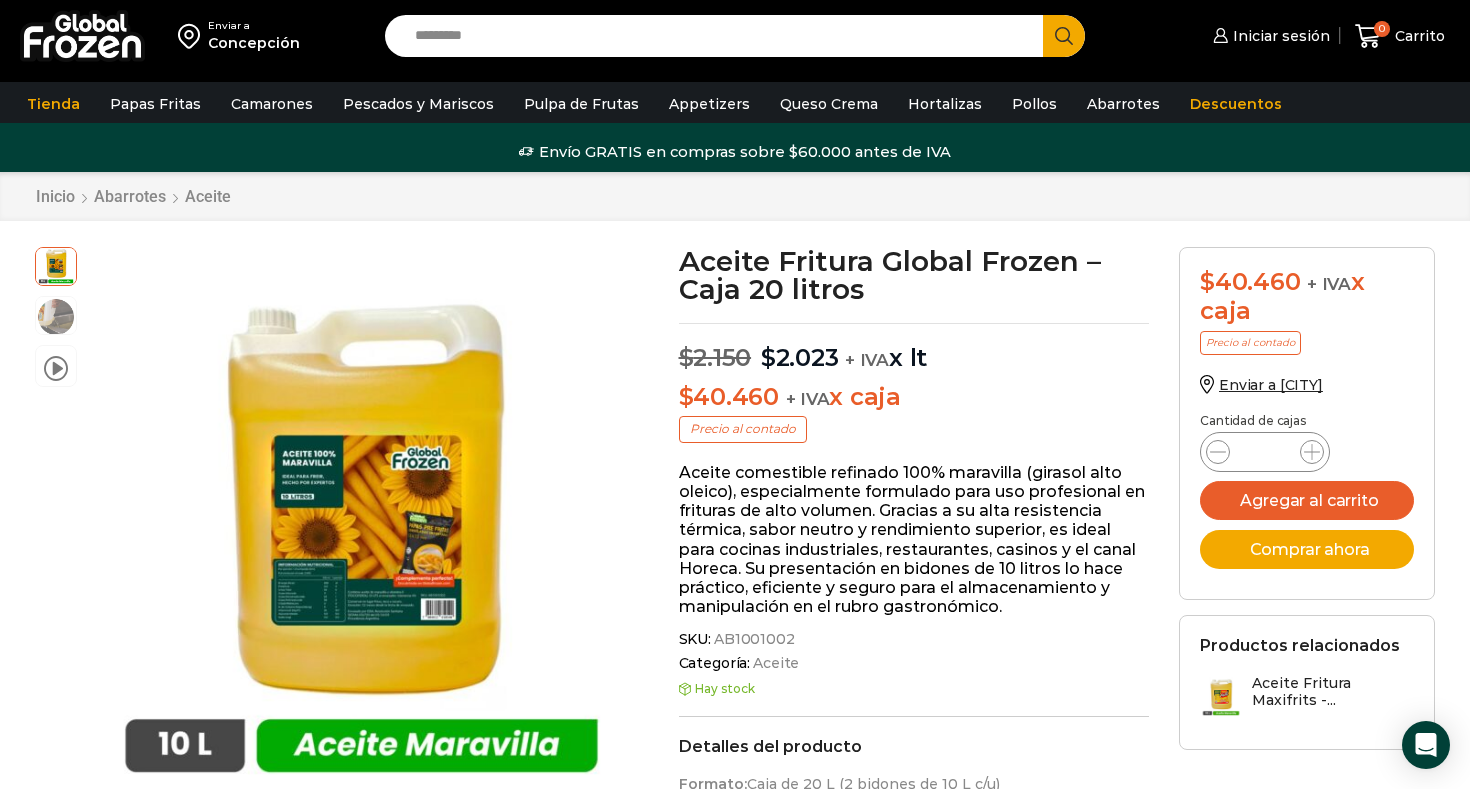 click at bounding box center [82, 36] 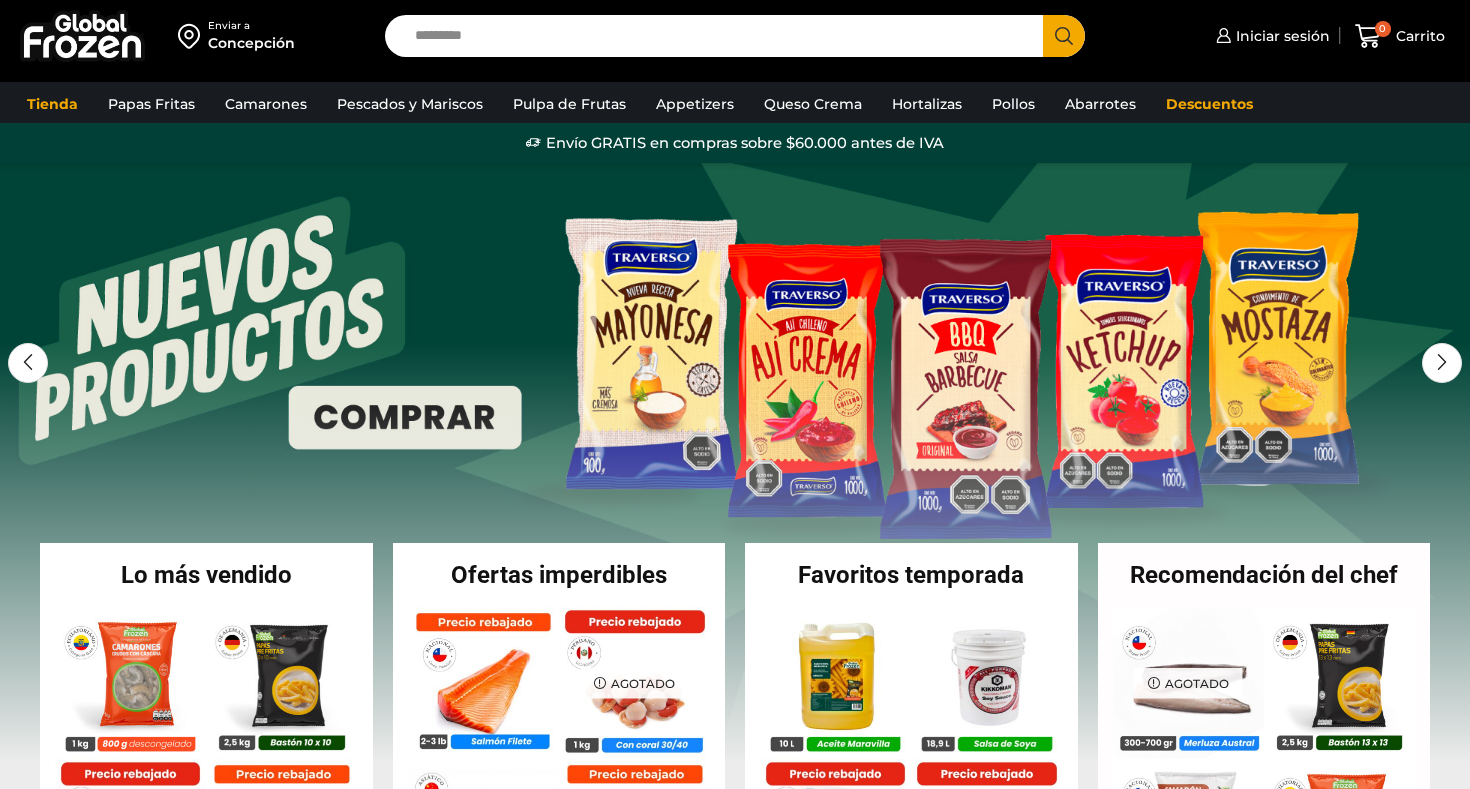 scroll, scrollTop: 0, scrollLeft: 0, axis: both 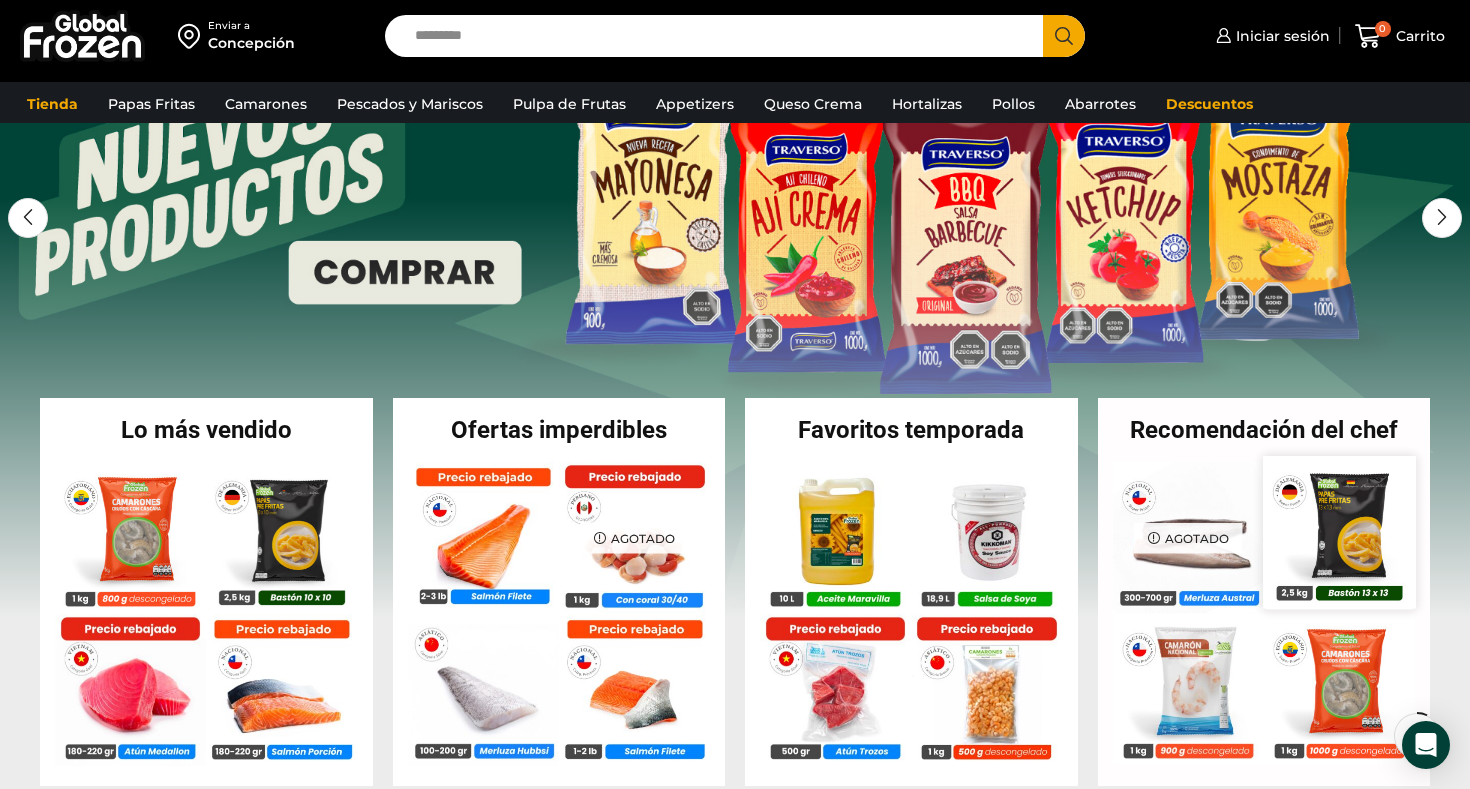 click at bounding box center [1339, 532] 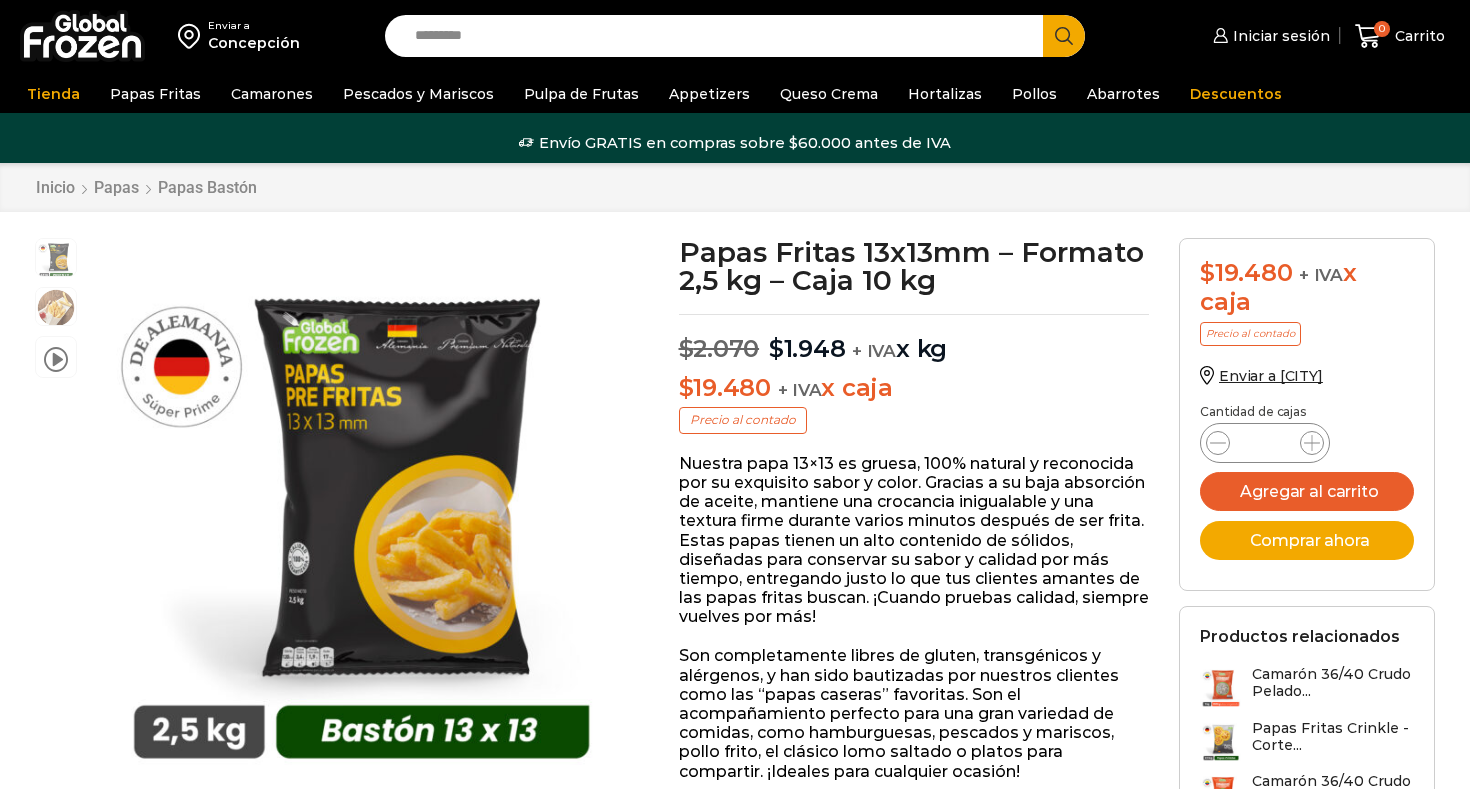 scroll, scrollTop: 0, scrollLeft: 0, axis: both 